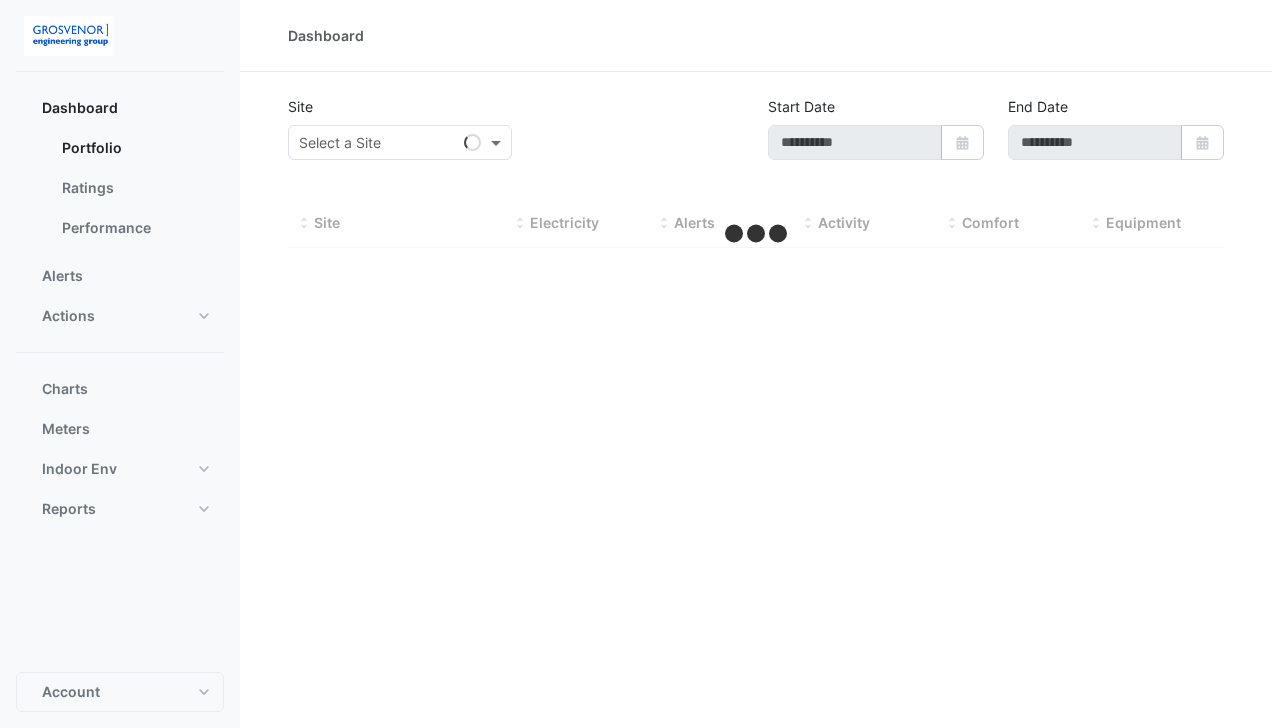 type on "**********" 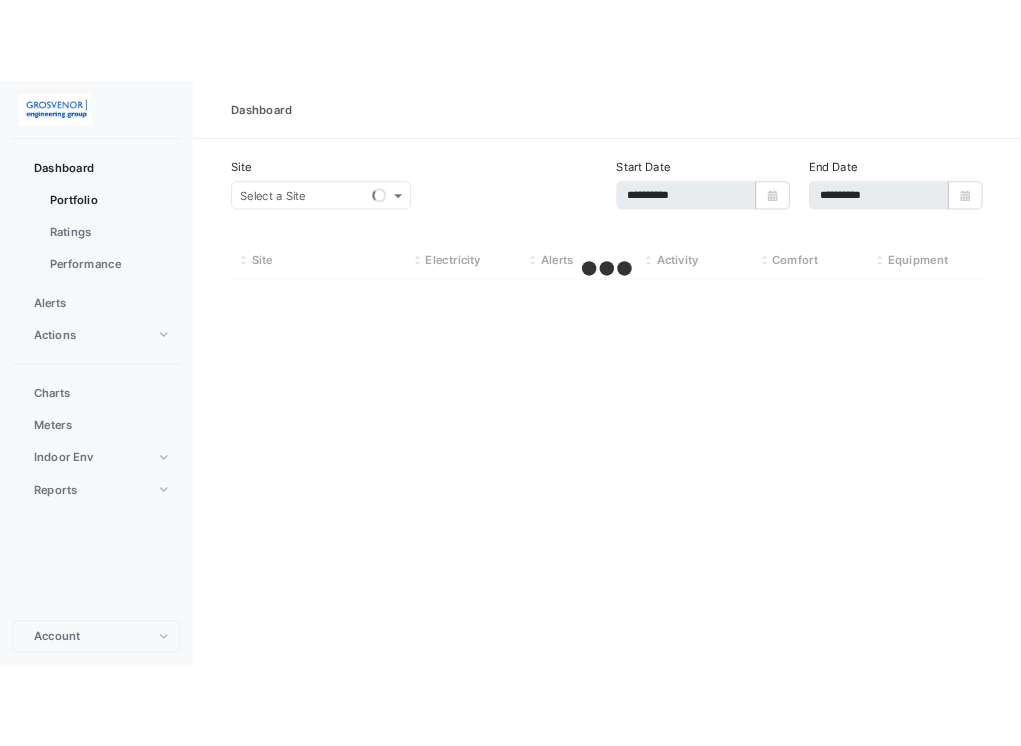 scroll, scrollTop: 0, scrollLeft: 0, axis: both 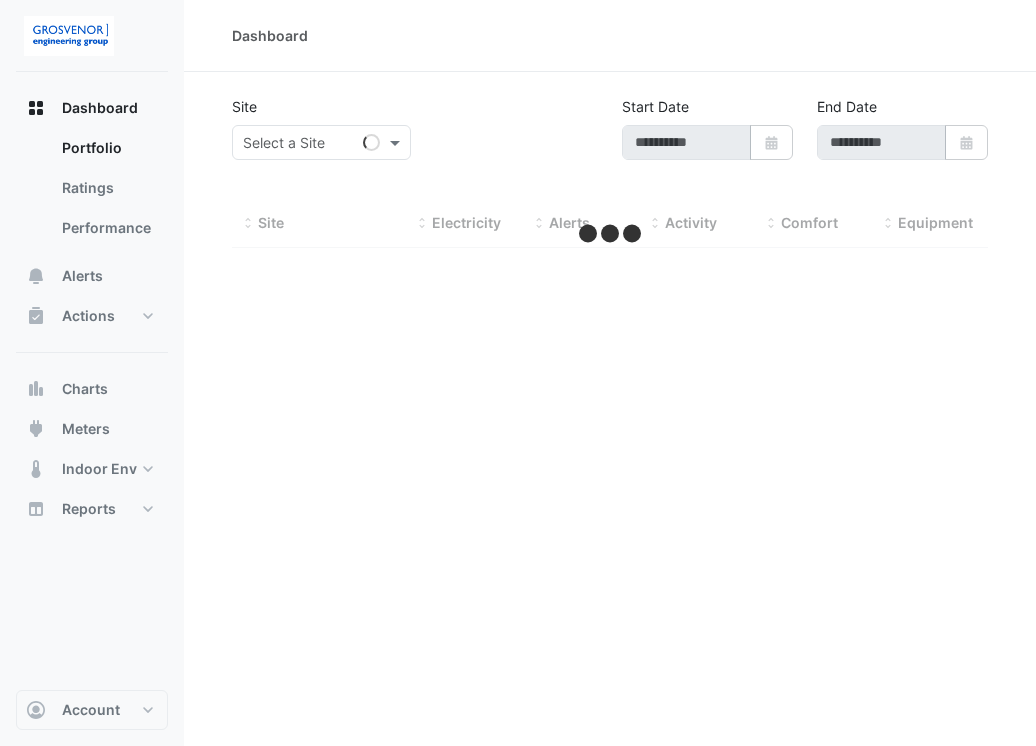 type on "**********" 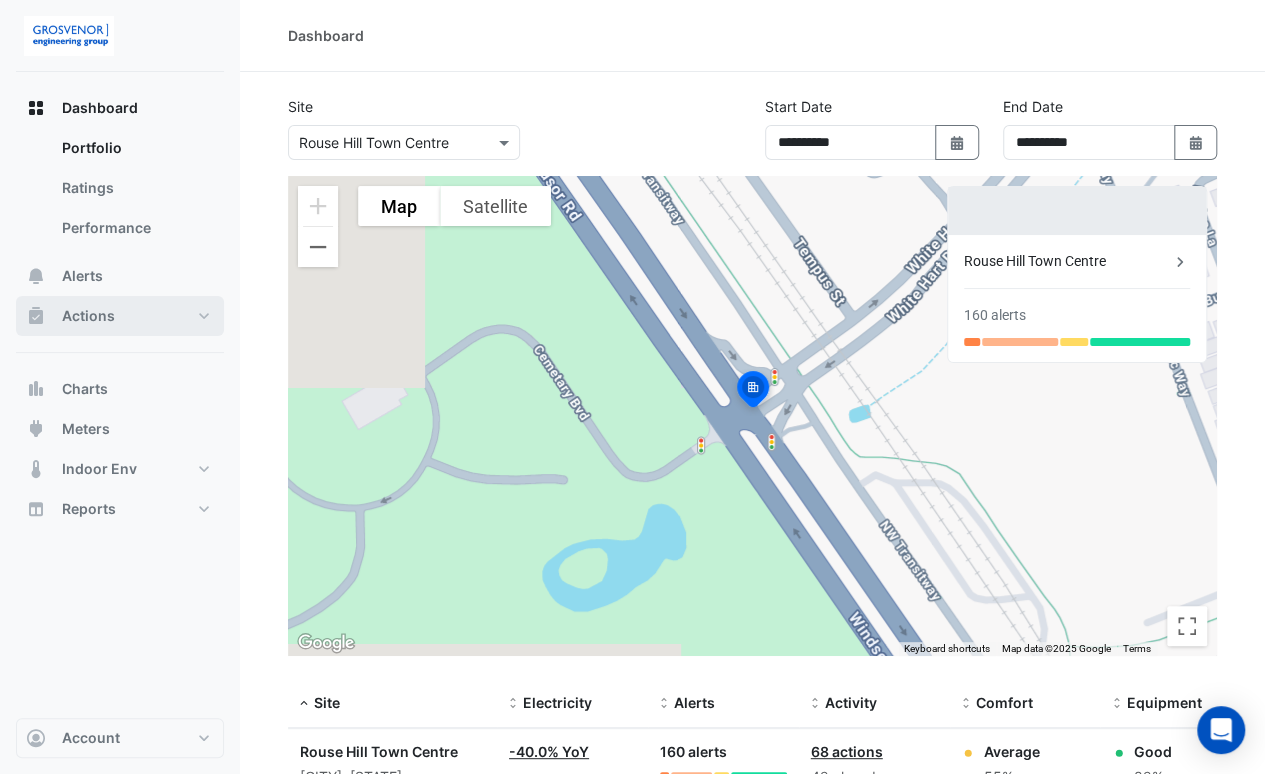 click on "Actions" at bounding box center (88, 316) 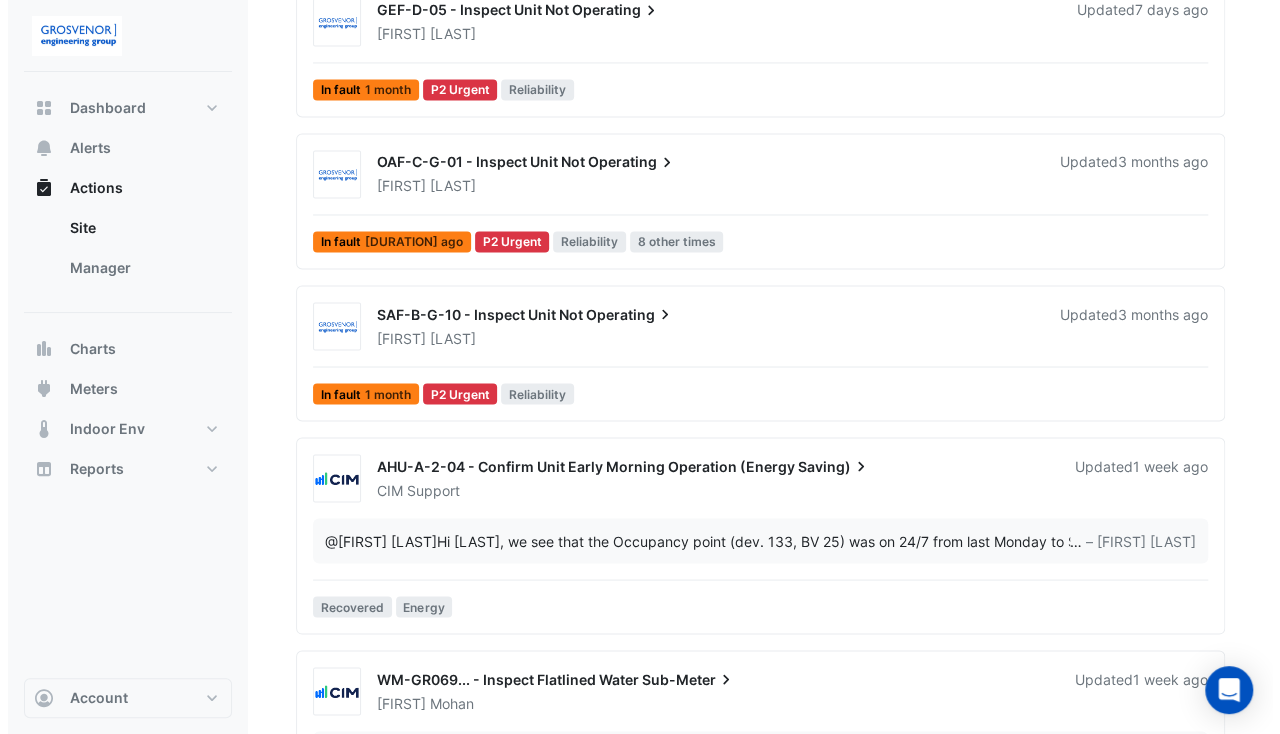 scroll, scrollTop: 1610, scrollLeft: 0, axis: vertical 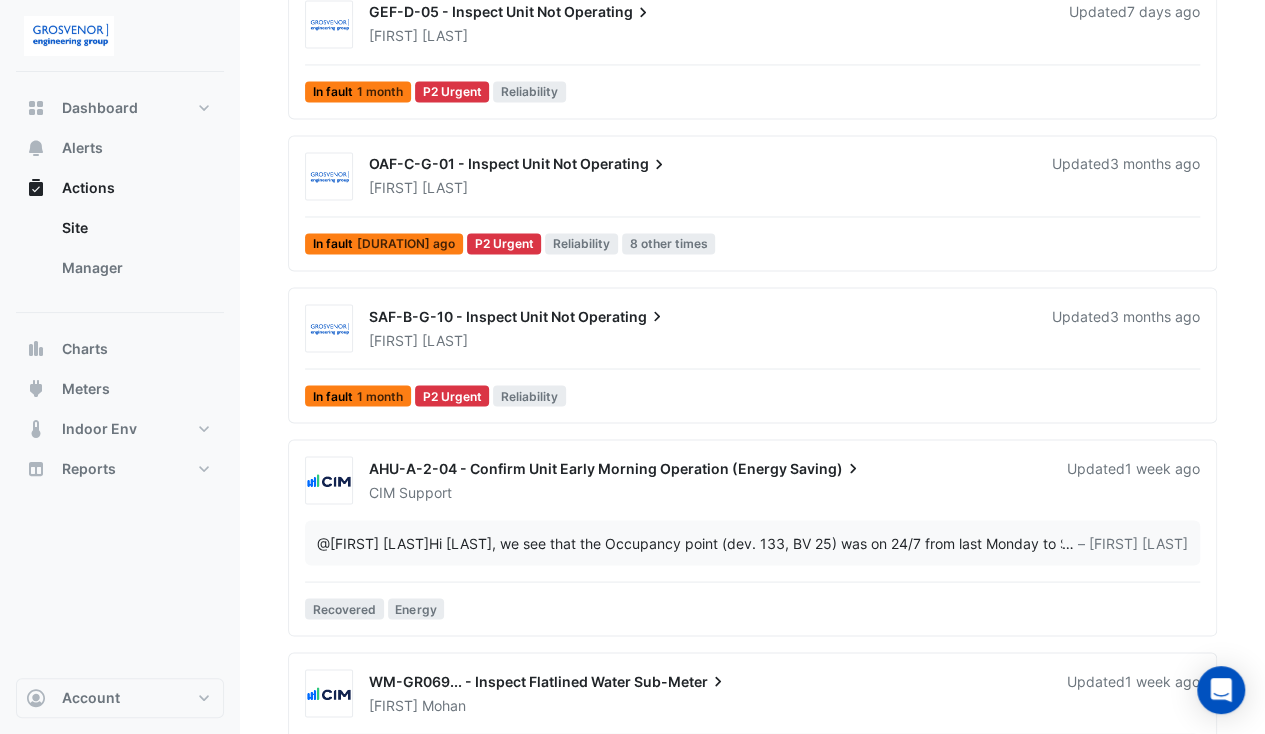 click on "- Inspect Unit Not
Operating" at bounding box center [698, 318] 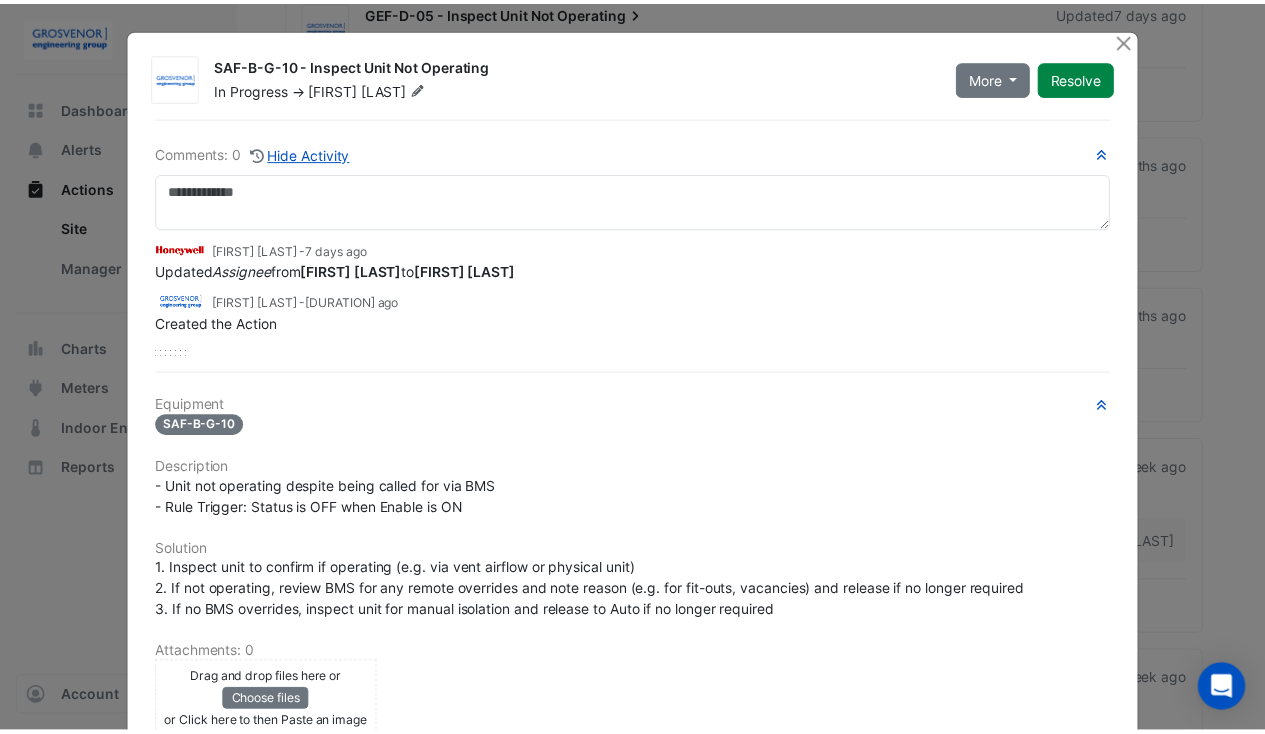 scroll, scrollTop: 1, scrollLeft: 0, axis: vertical 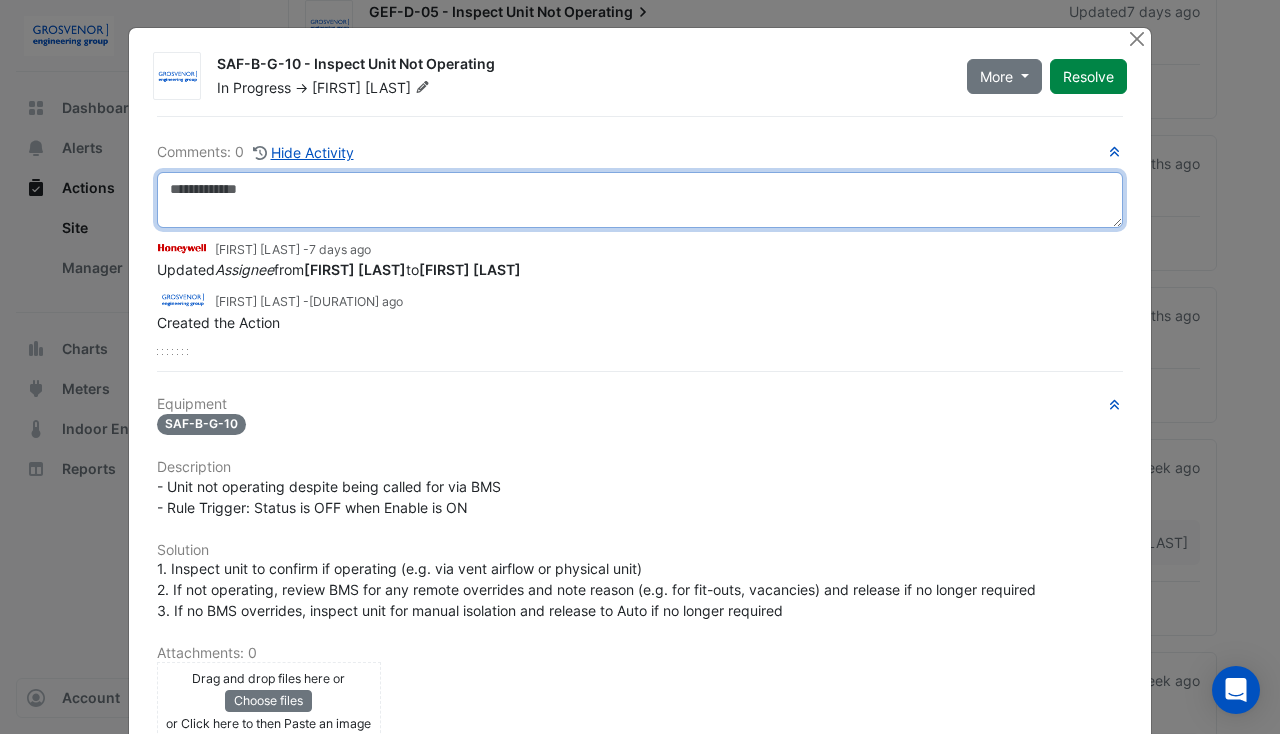 click at bounding box center [640, 200] 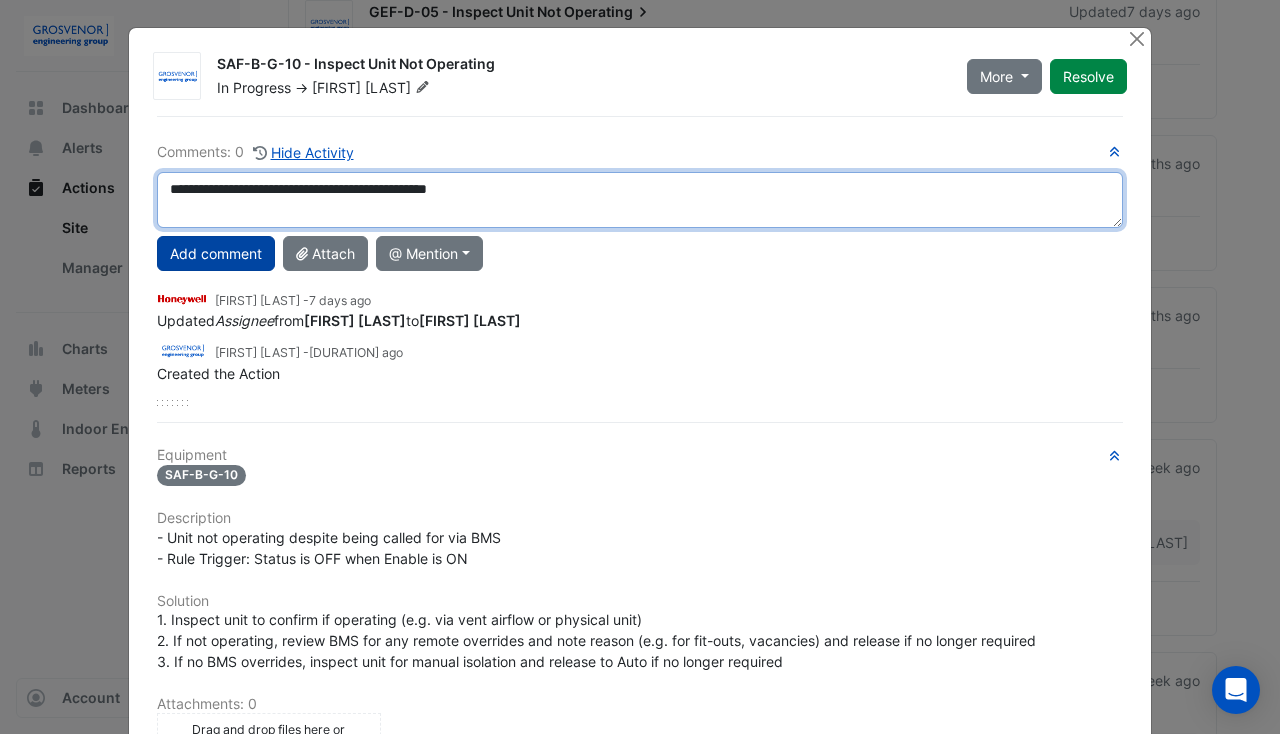 type on "**********" 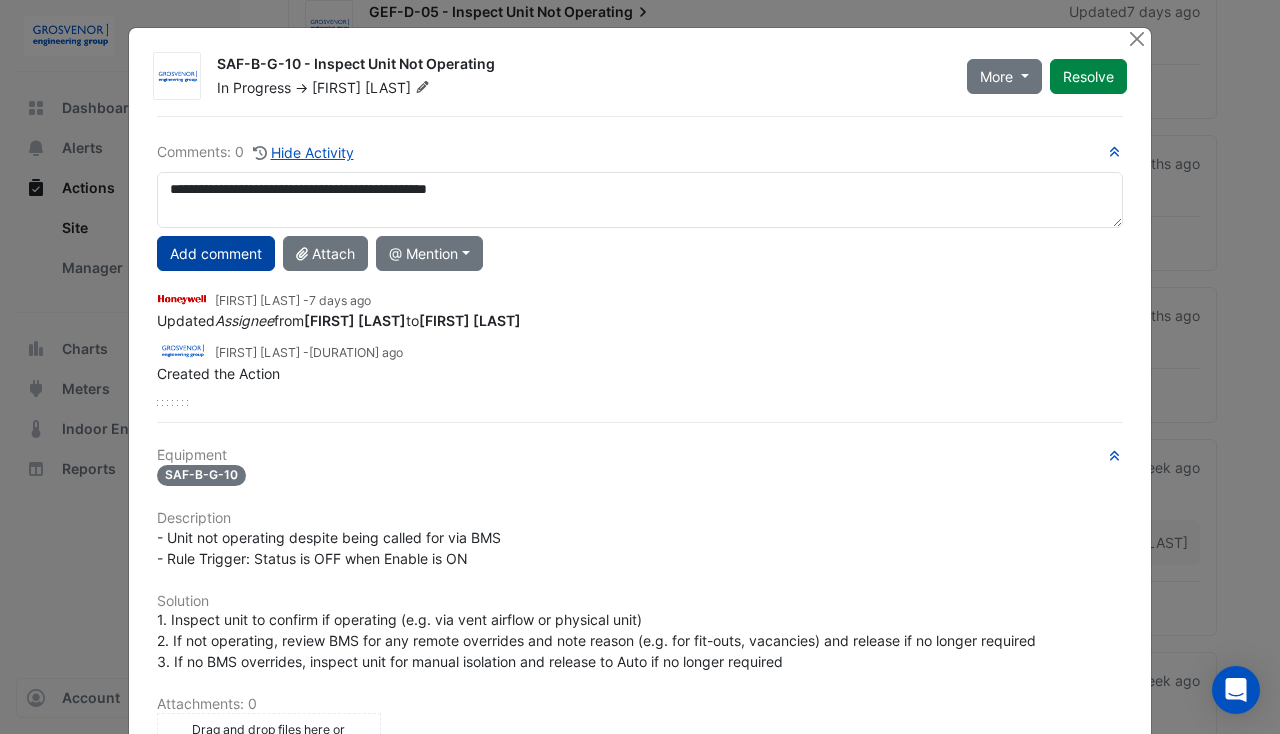 click on "Add comment" 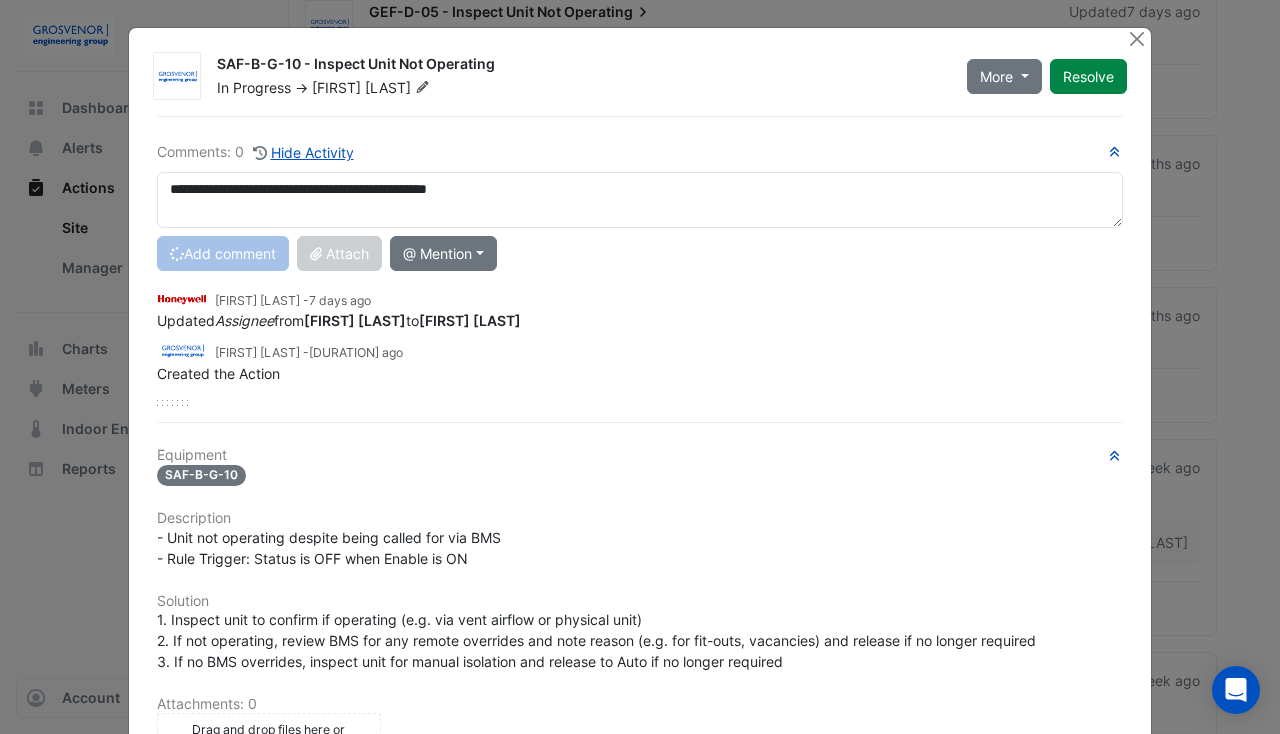 type 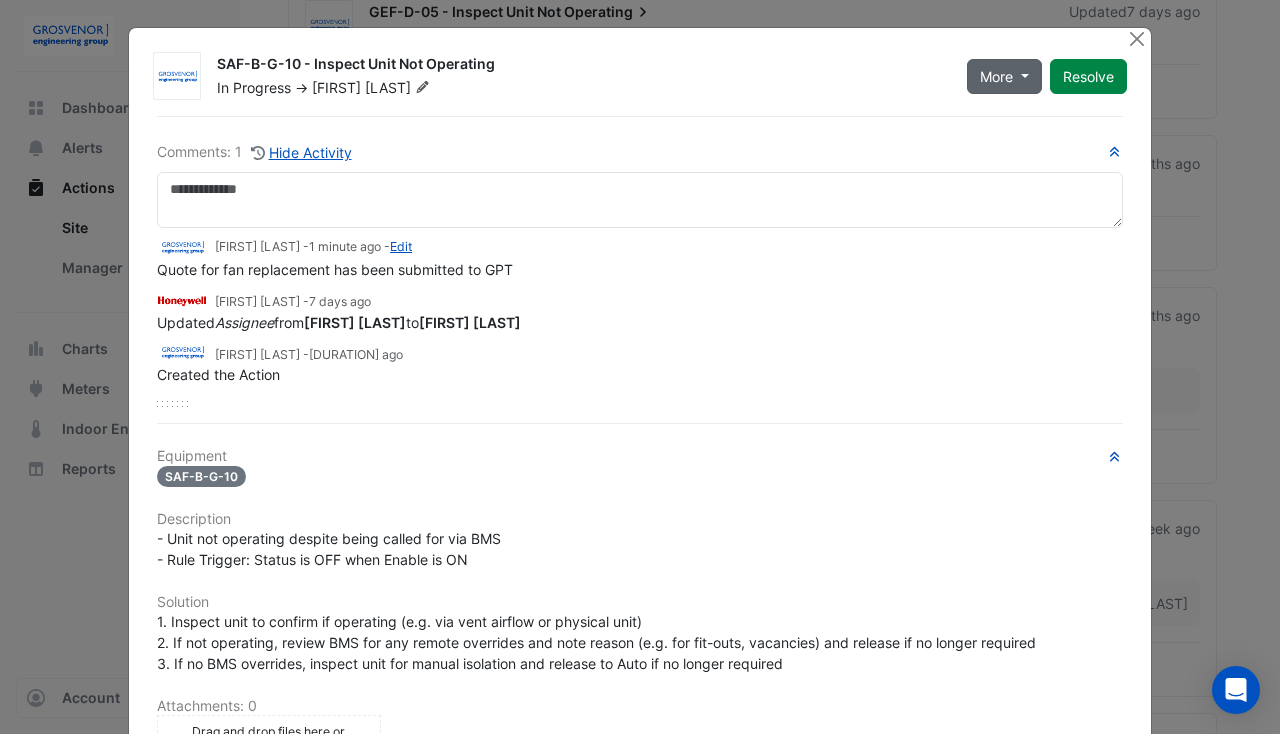 click on "More" at bounding box center (1004, 76) 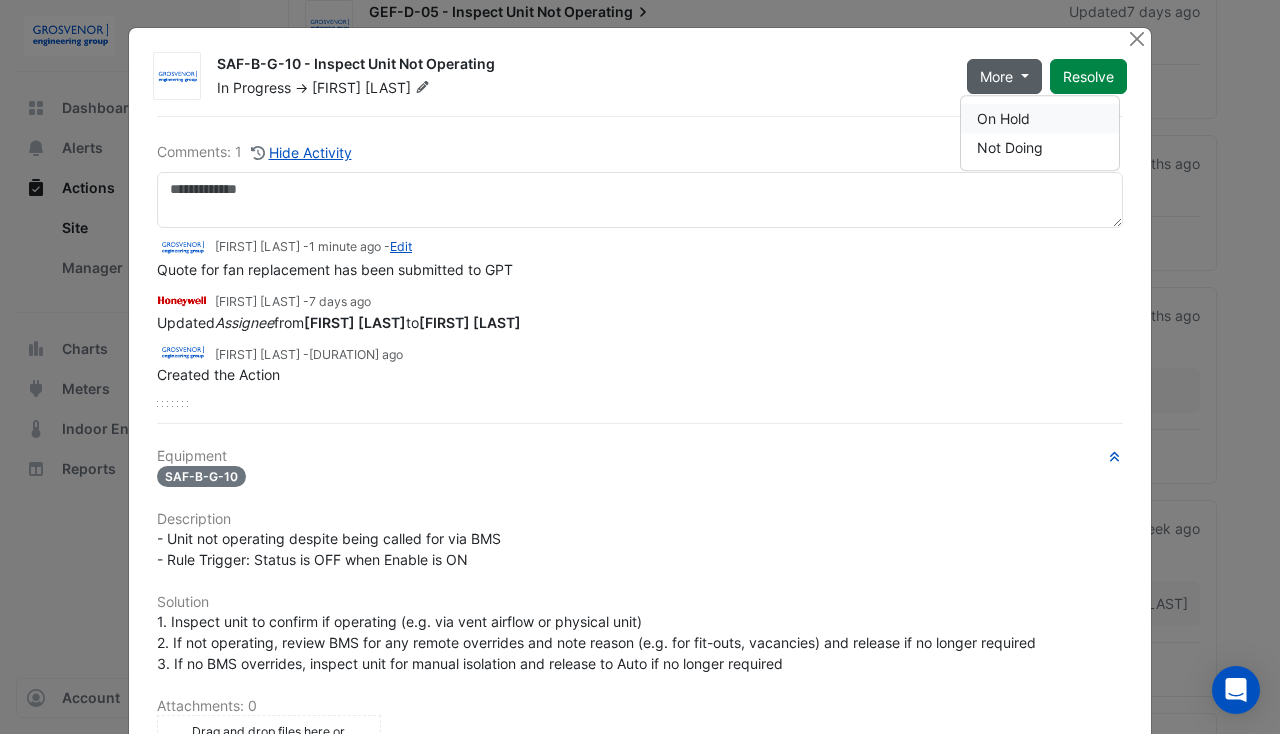 click on "On Hold" at bounding box center [1040, 118] 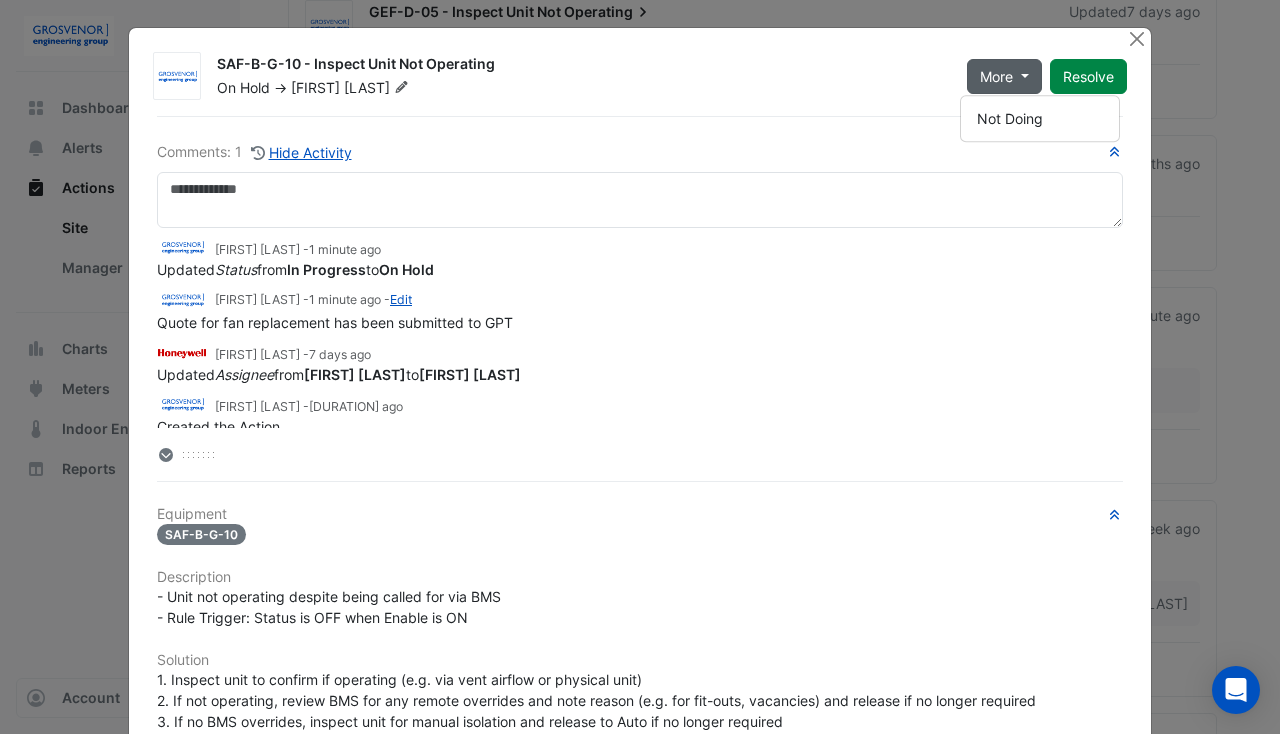 click on "- Inspect Unit Not Operating
On Hold
->
[FIRST]
[LAST]
More
Resolve" 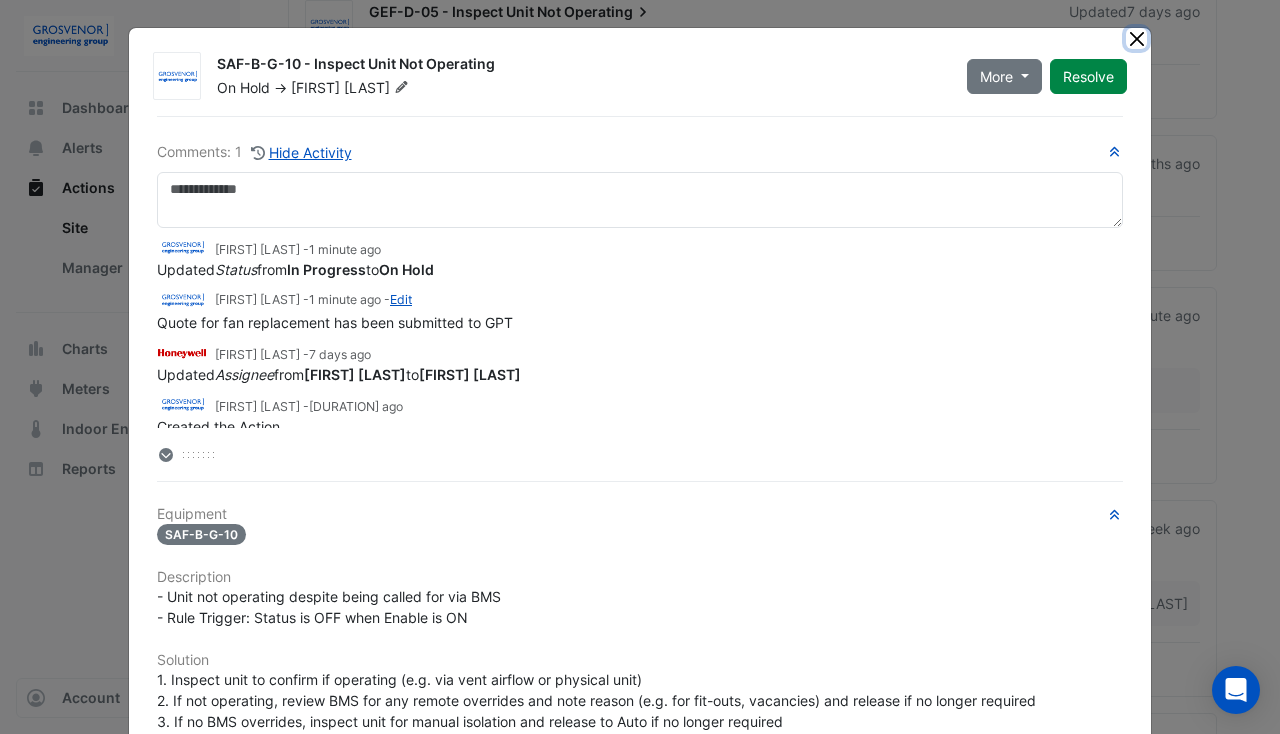 click 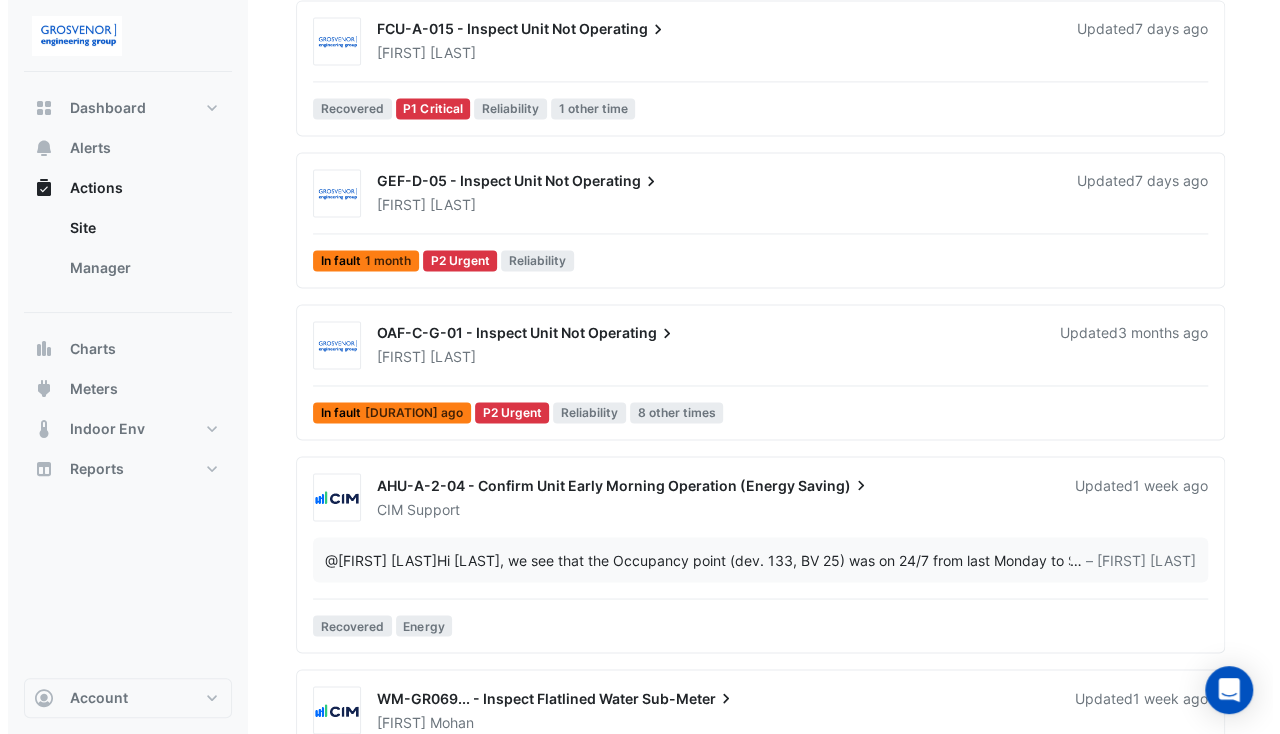 scroll, scrollTop: 1440, scrollLeft: 0, axis: vertical 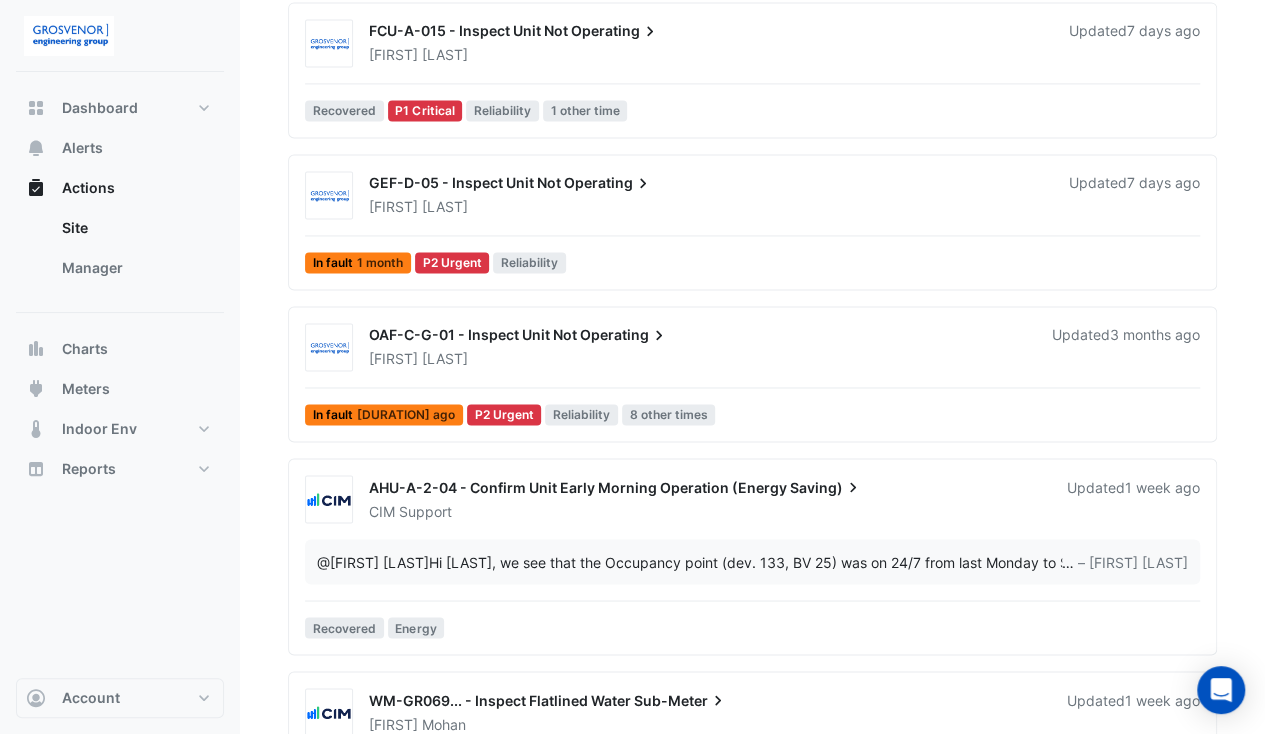 click on "GEF-D-05 - Inspect Unit Not" at bounding box center [465, 182] 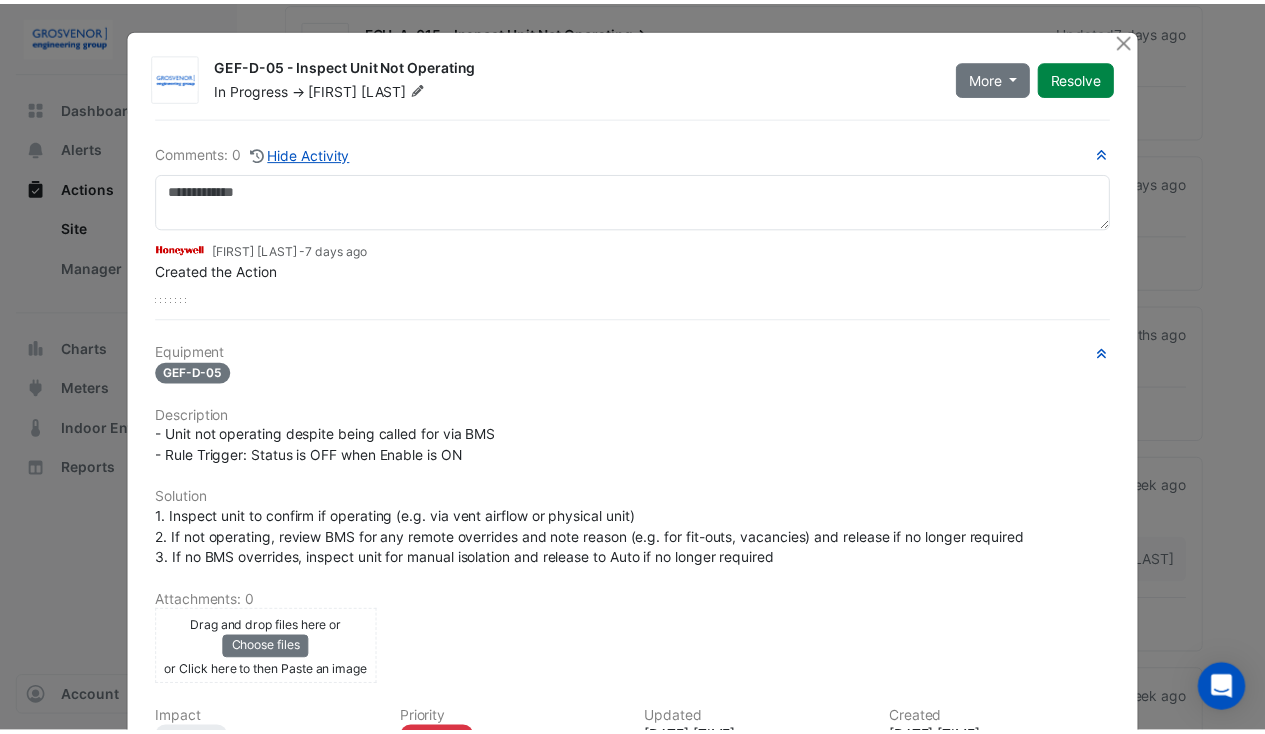 scroll, scrollTop: 0, scrollLeft: 0, axis: both 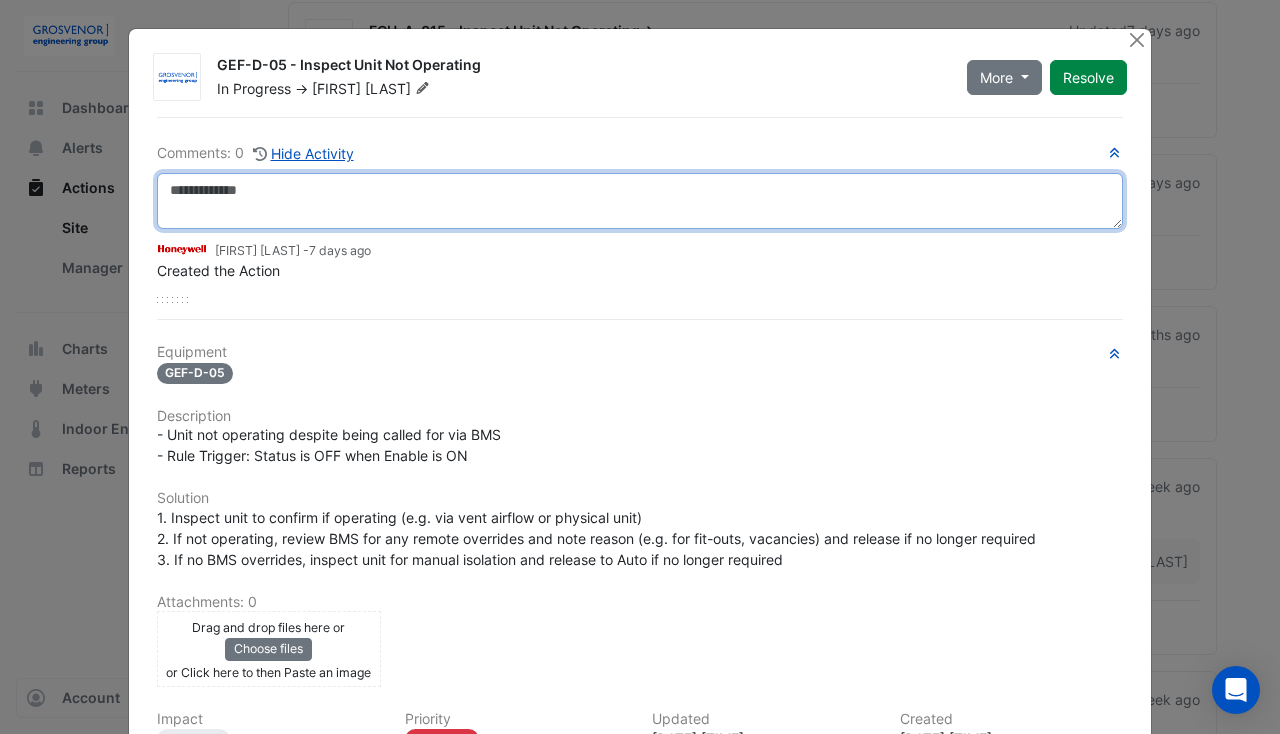 click at bounding box center [640, 201] 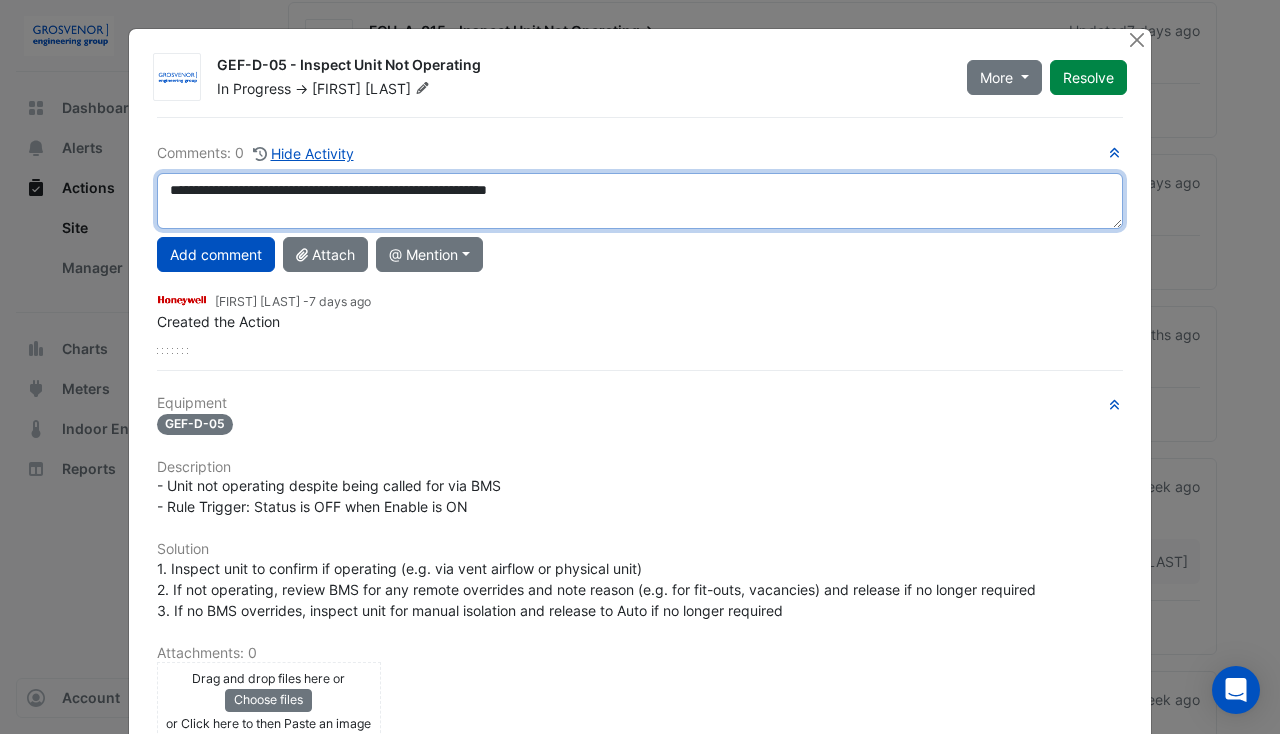 click on "**********" at bounding box center [640, 201] 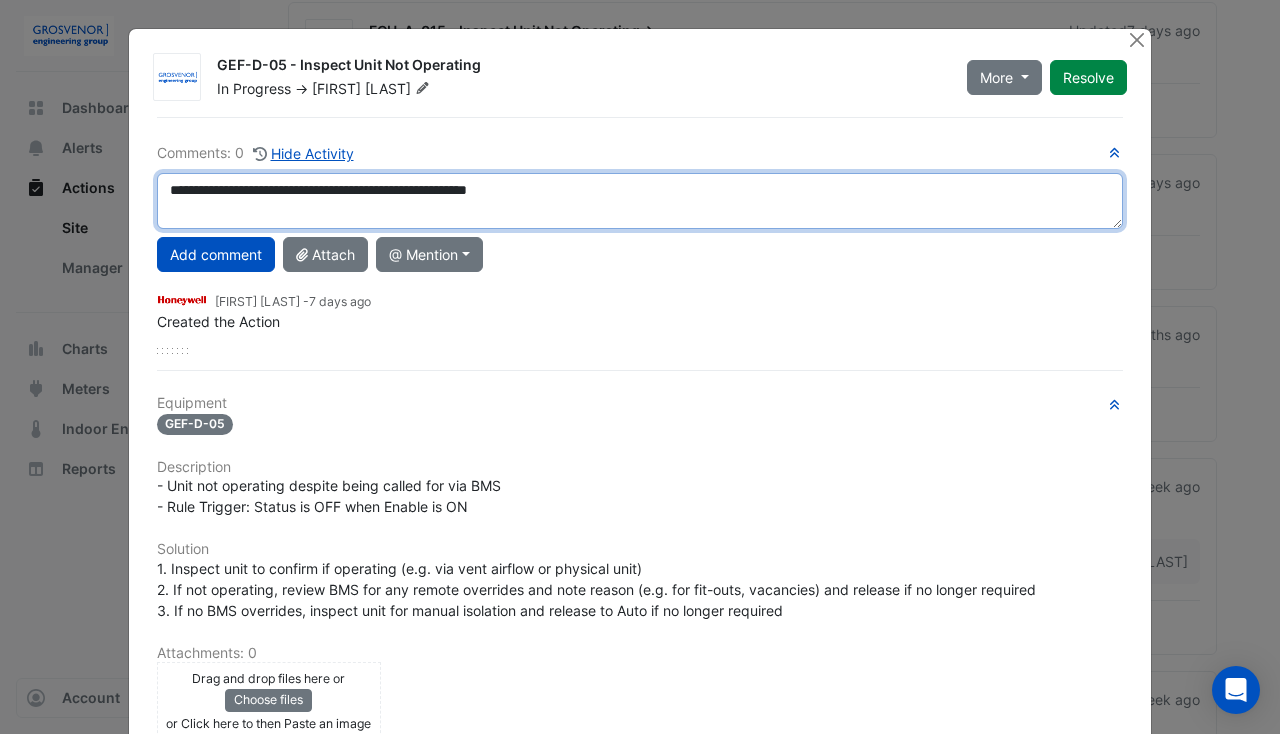 click on "**********" at bounding box center (640, 201) 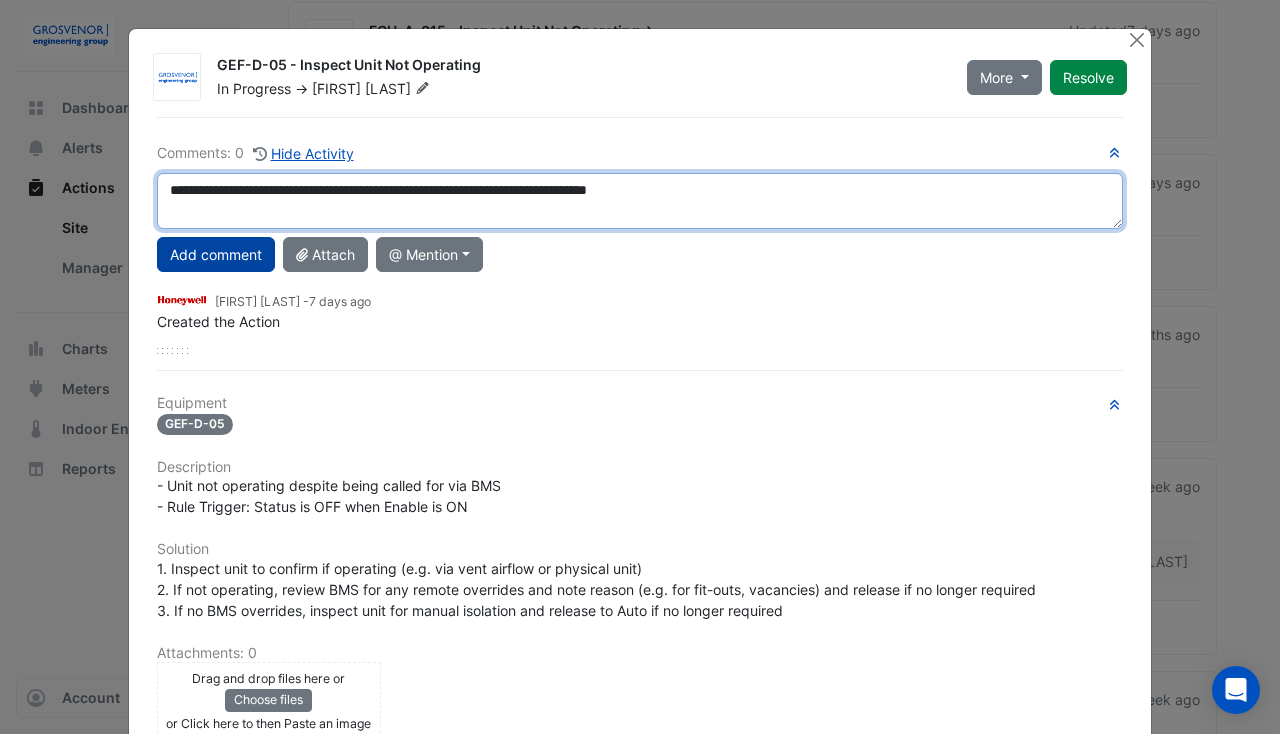 type on "**********" 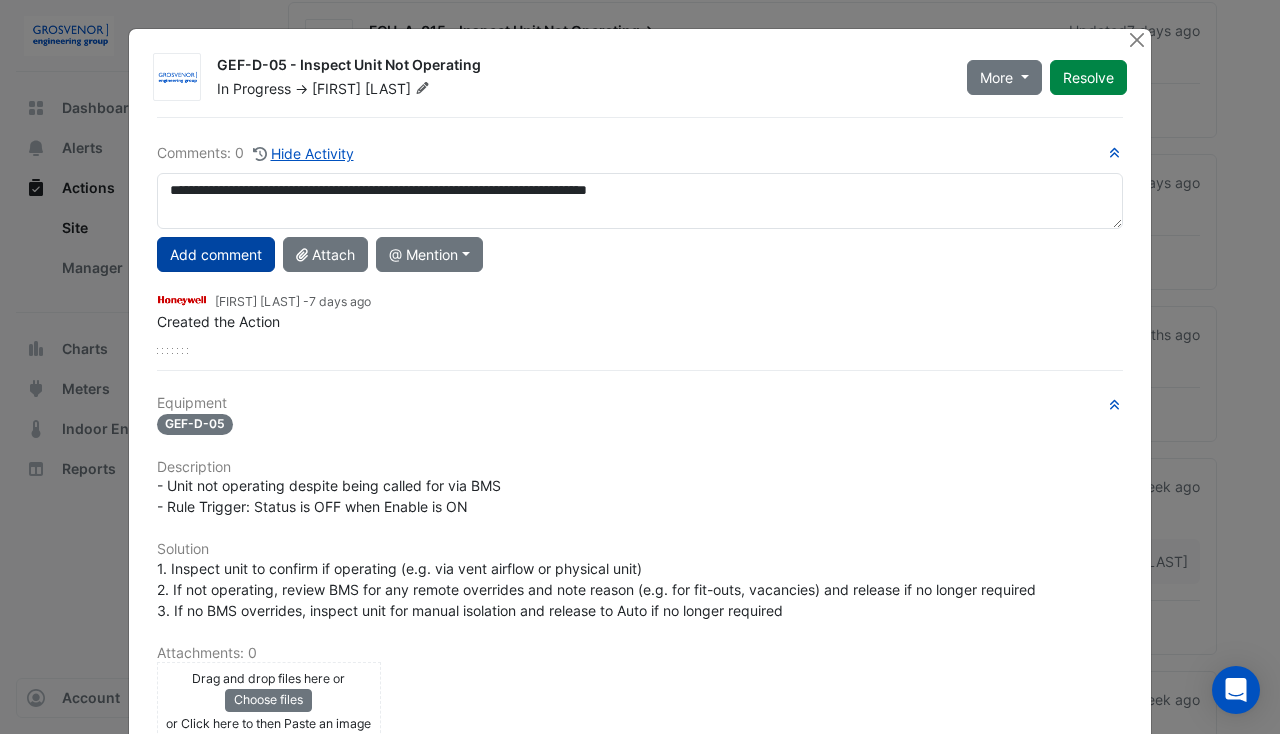 click on "Add comment" 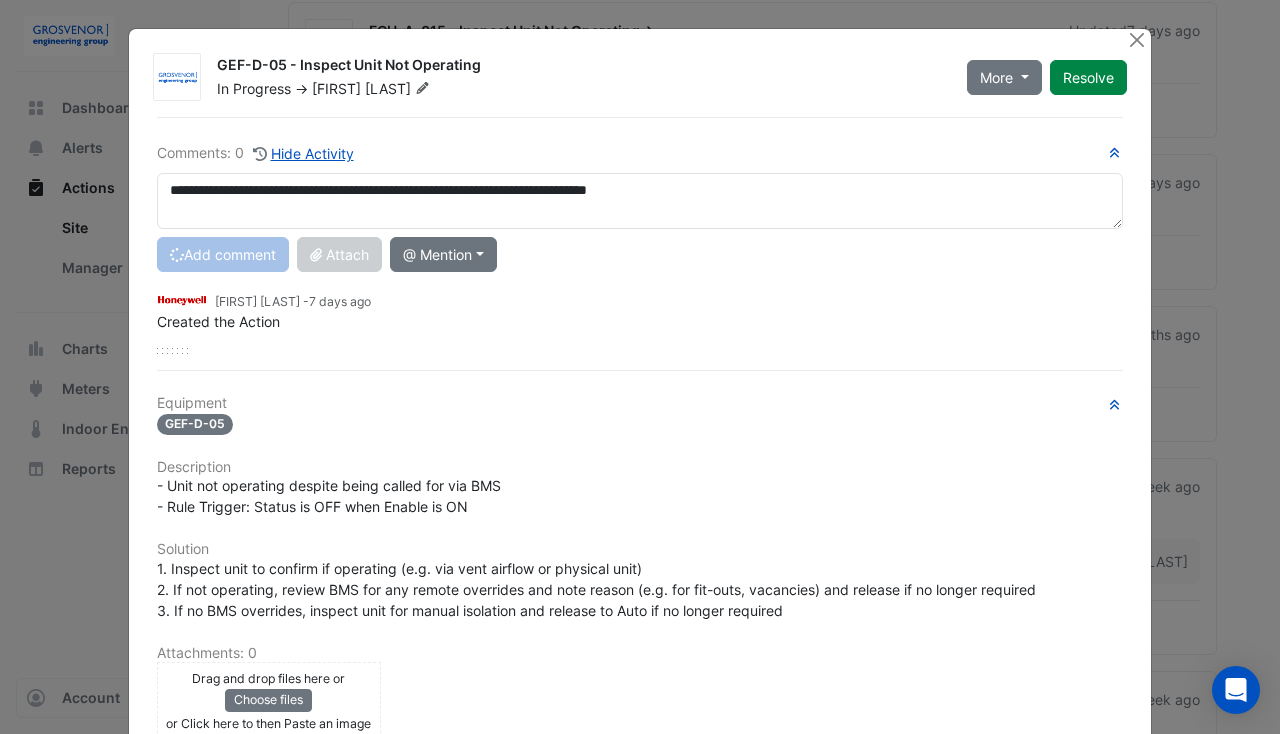 type 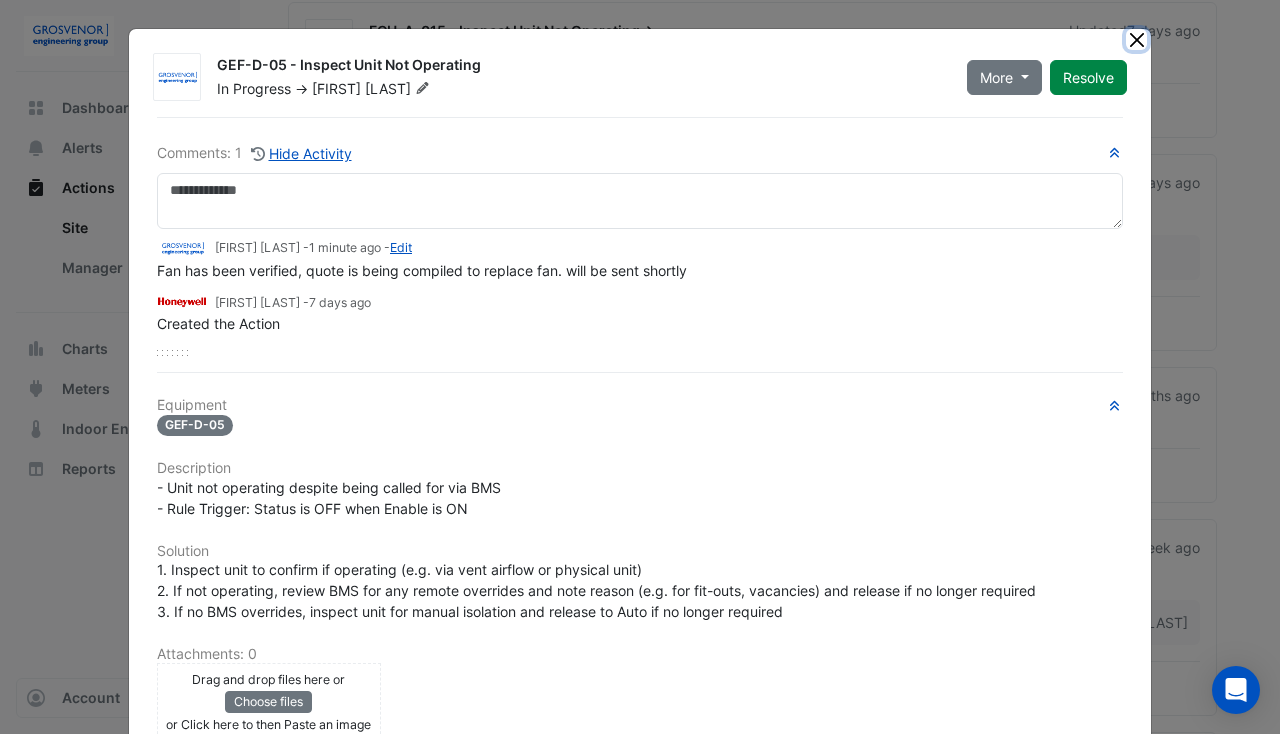 click 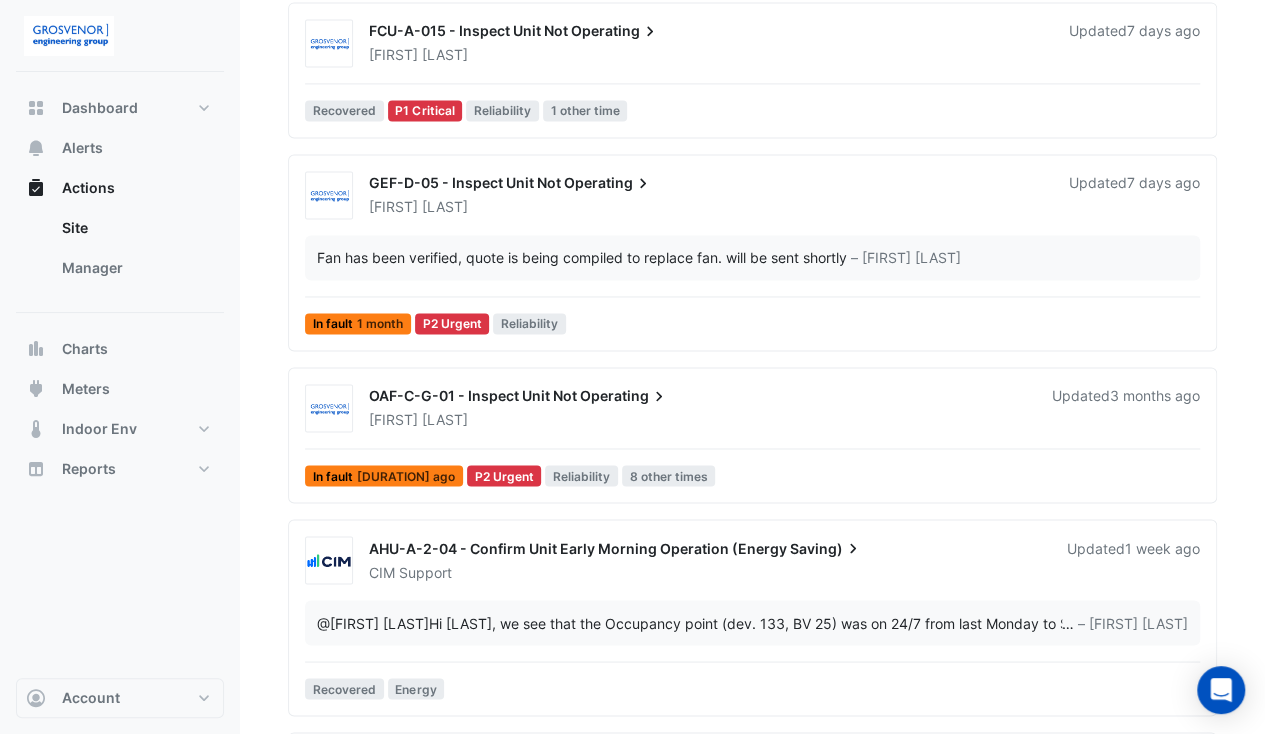 click on "OAF-C-G-01 - Inspect Unit Not" at bounding box center (473, 395) 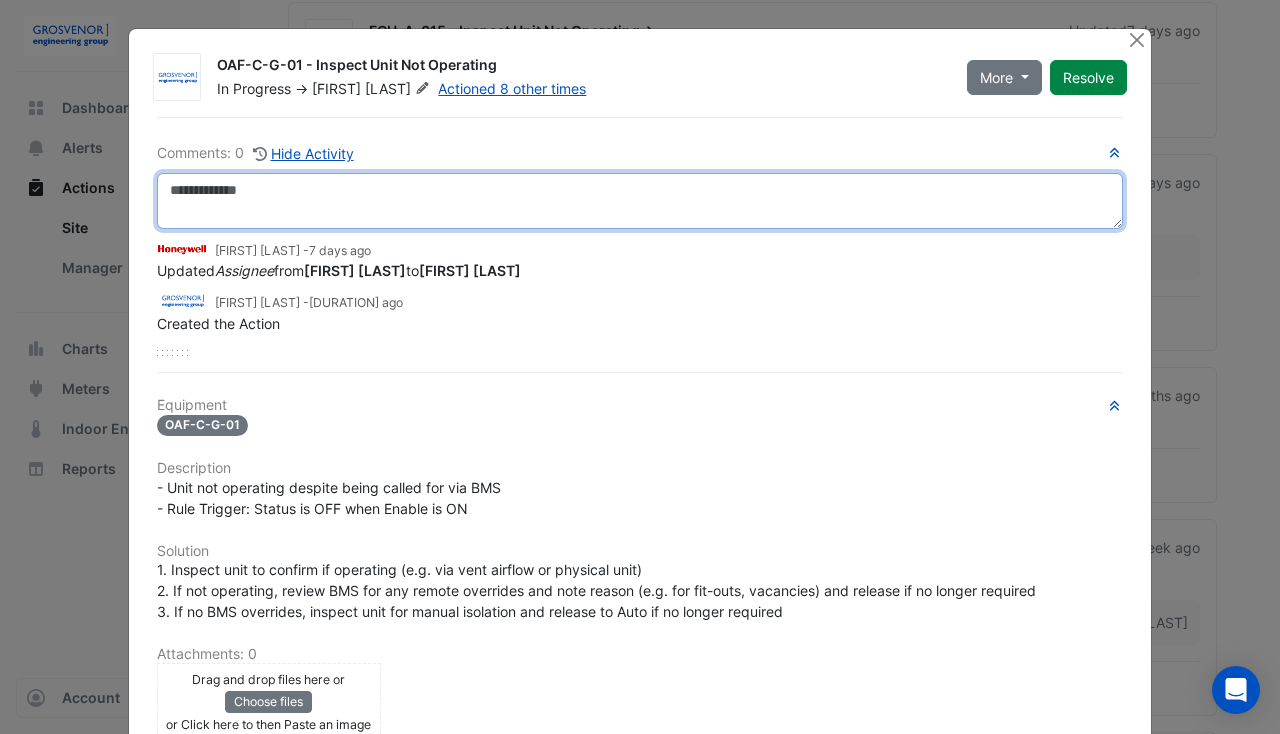 click at bounding box center (640, 201) 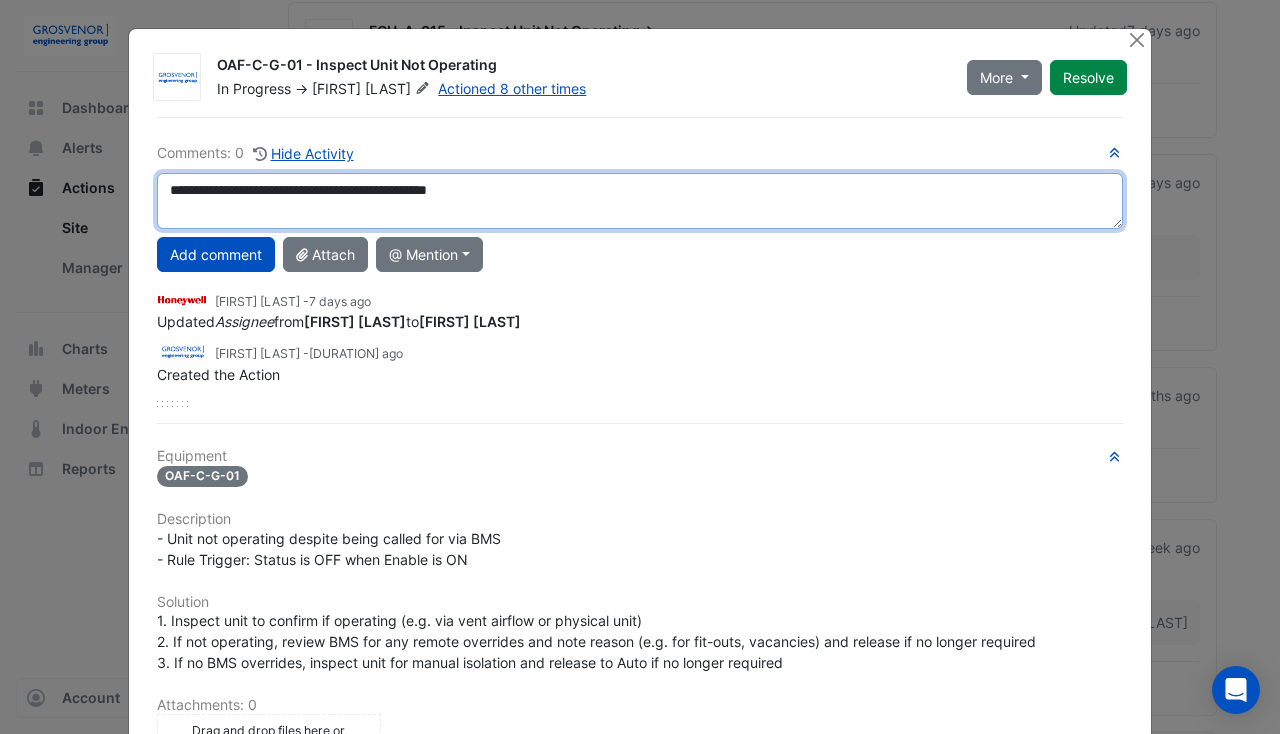 click on "**********" at bounding box center [640, 201] 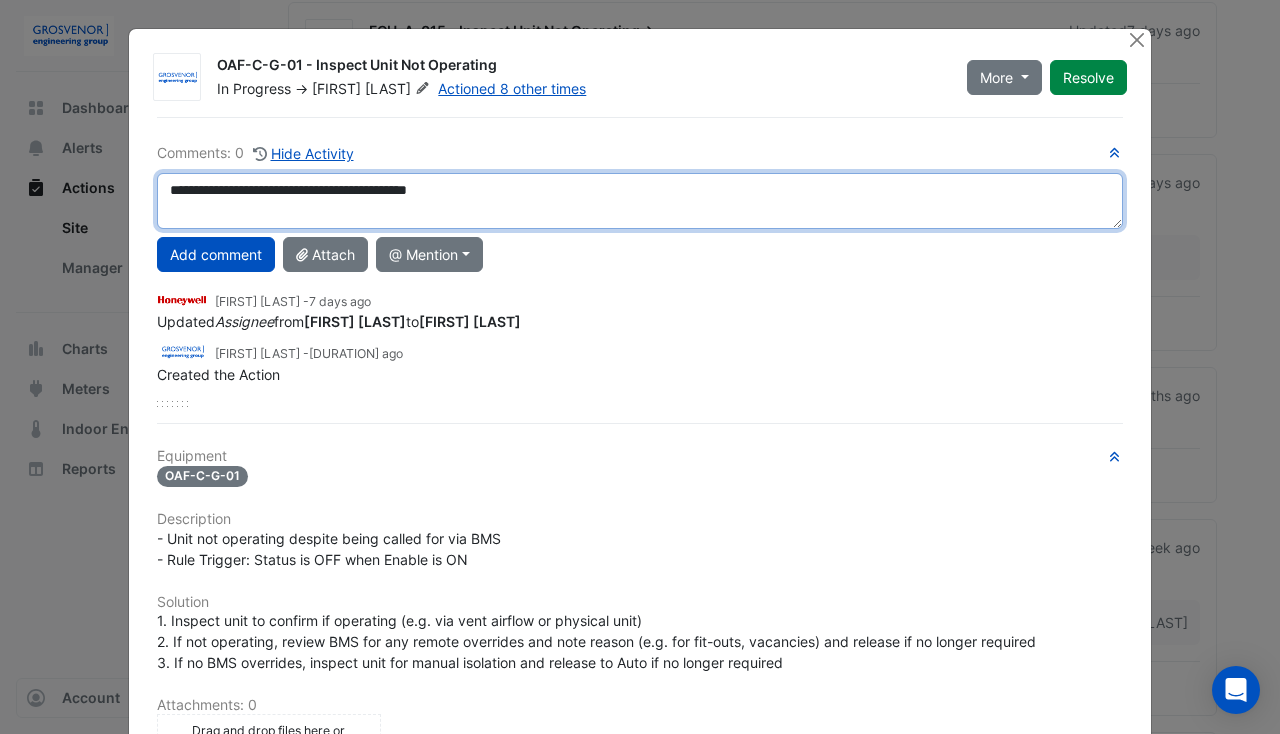click on "**********" at bounding box center [640, 201] 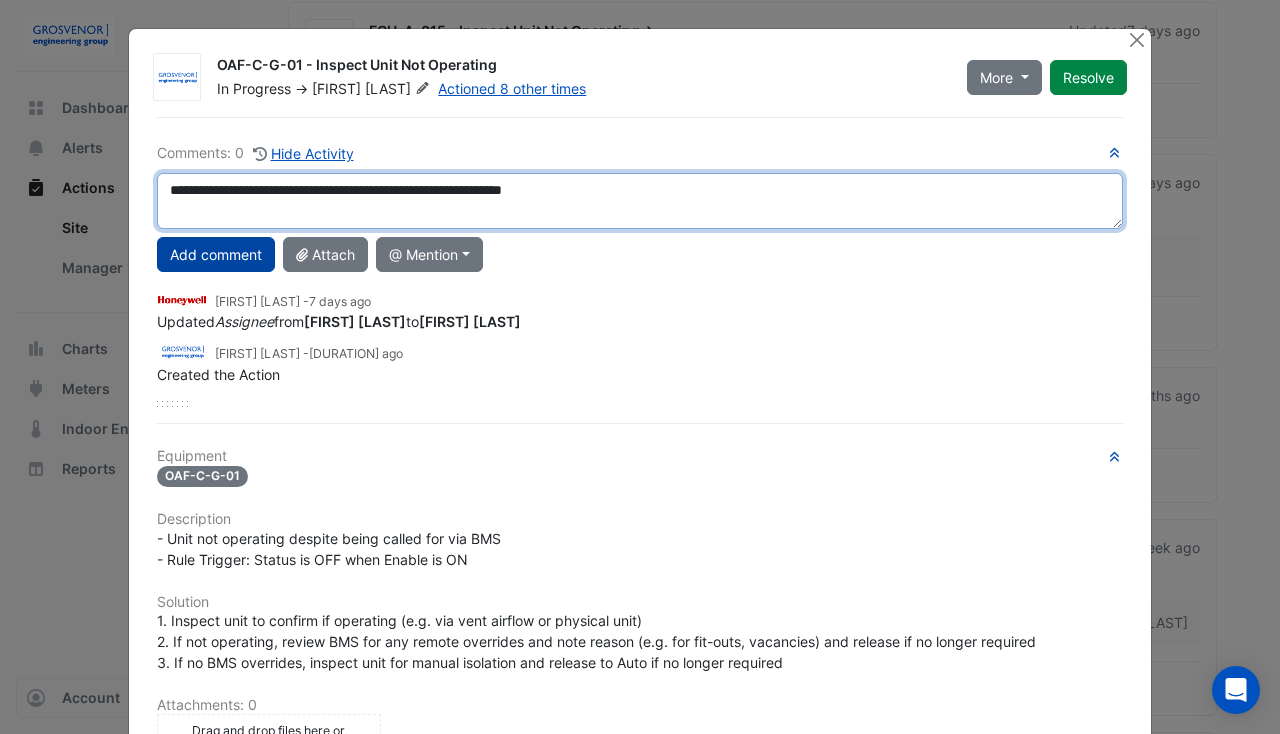 type on "**********" 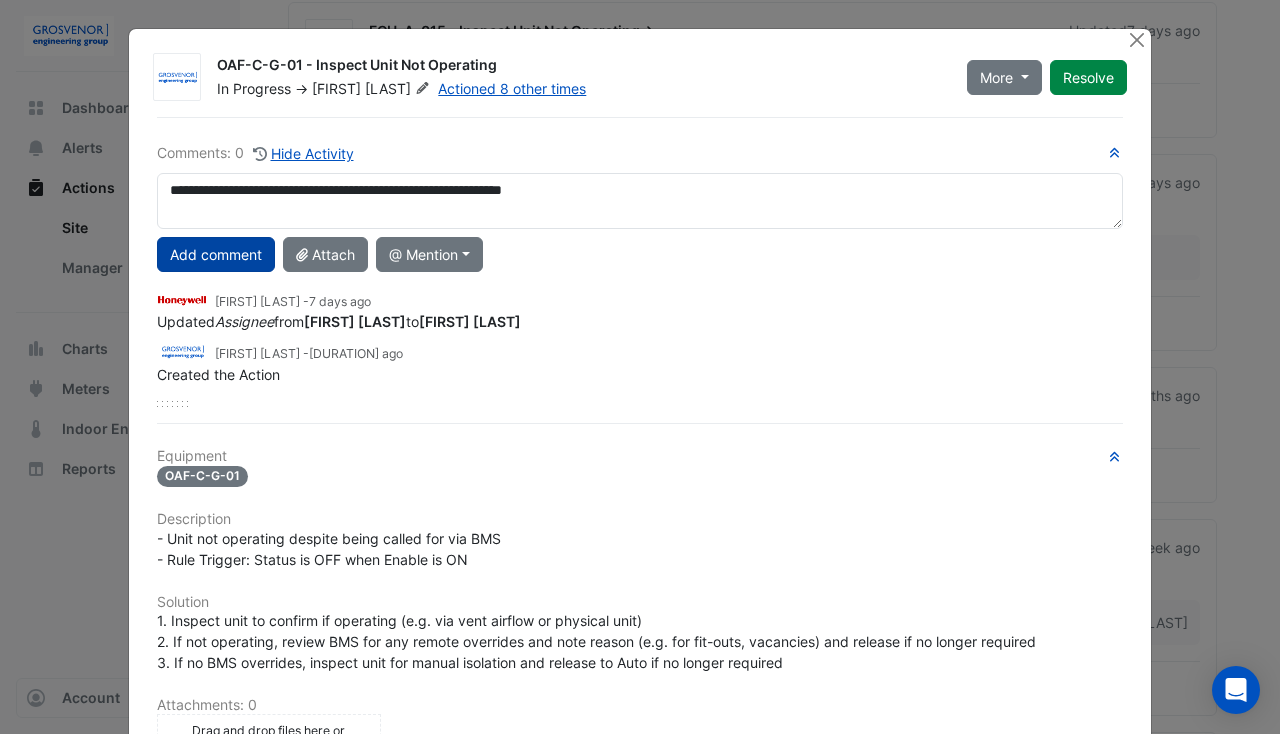 click on "Add comment" 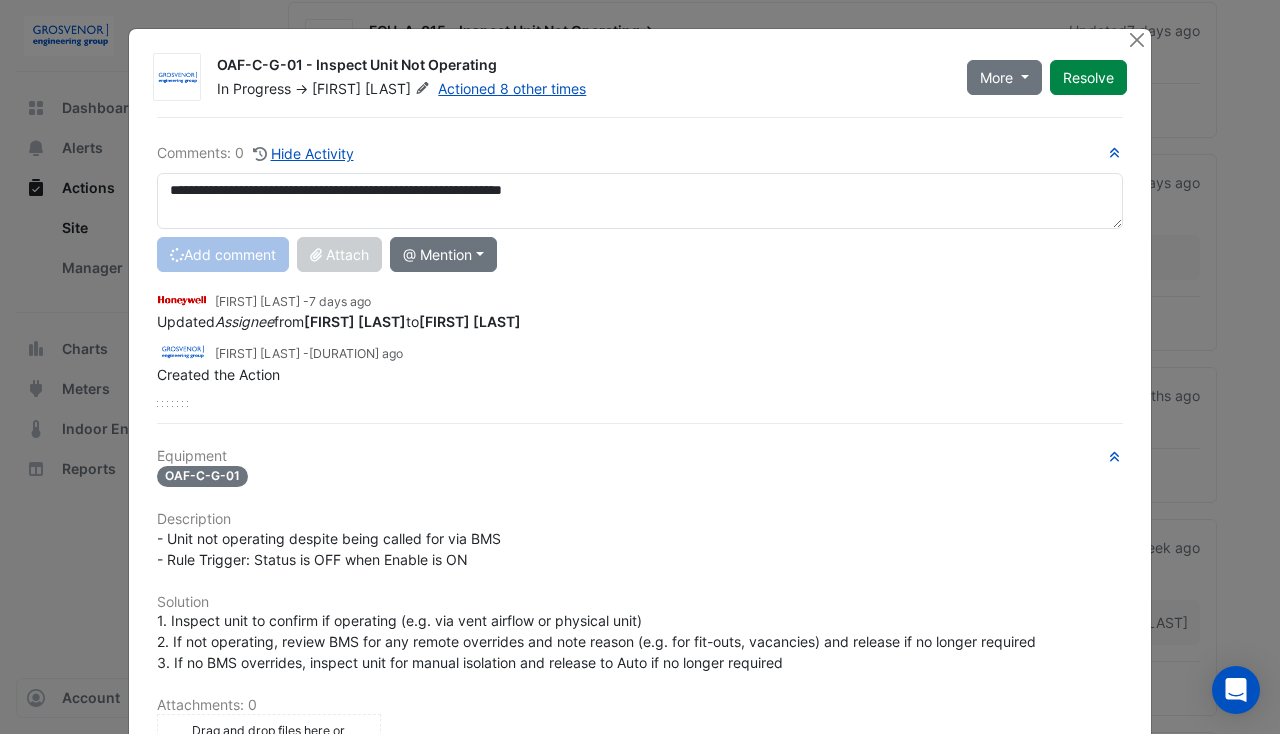 type 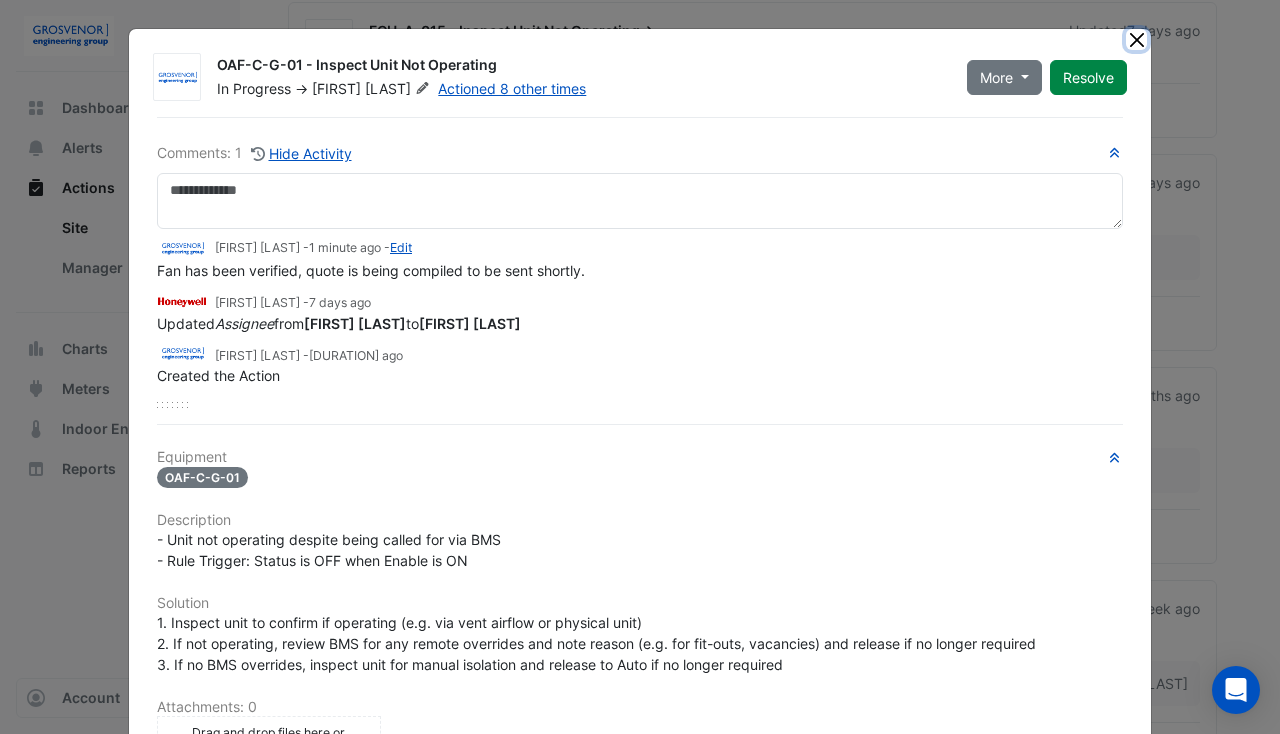 click 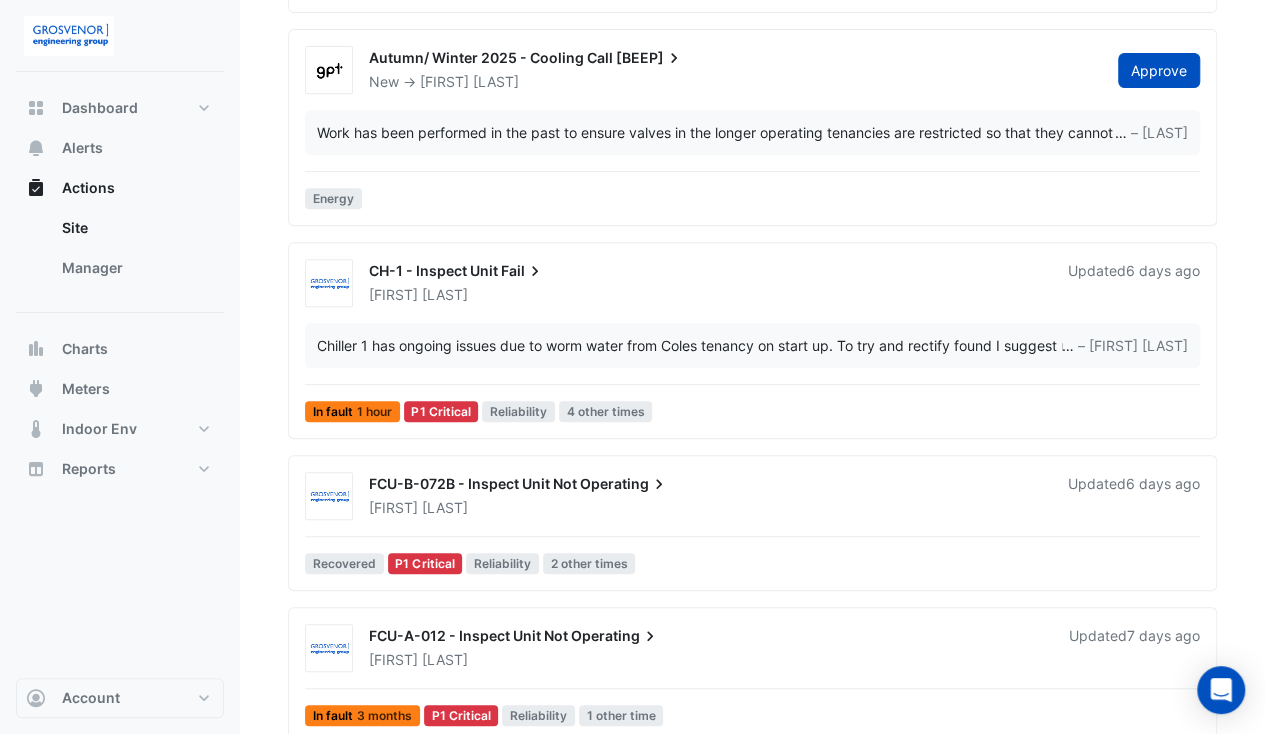 scroll, scrollTop: 262, scrollLeft: 0, axis: vertical 